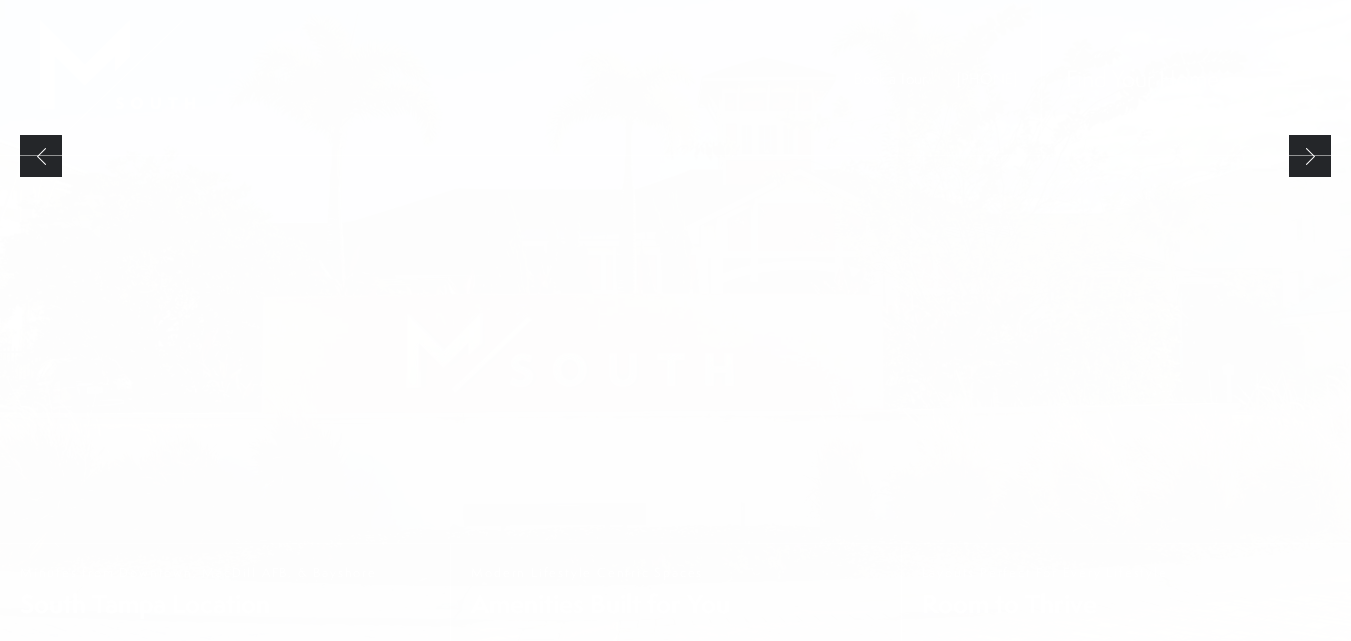 scroll, scrollTop: 0, scrollLeft: 0, axis: both 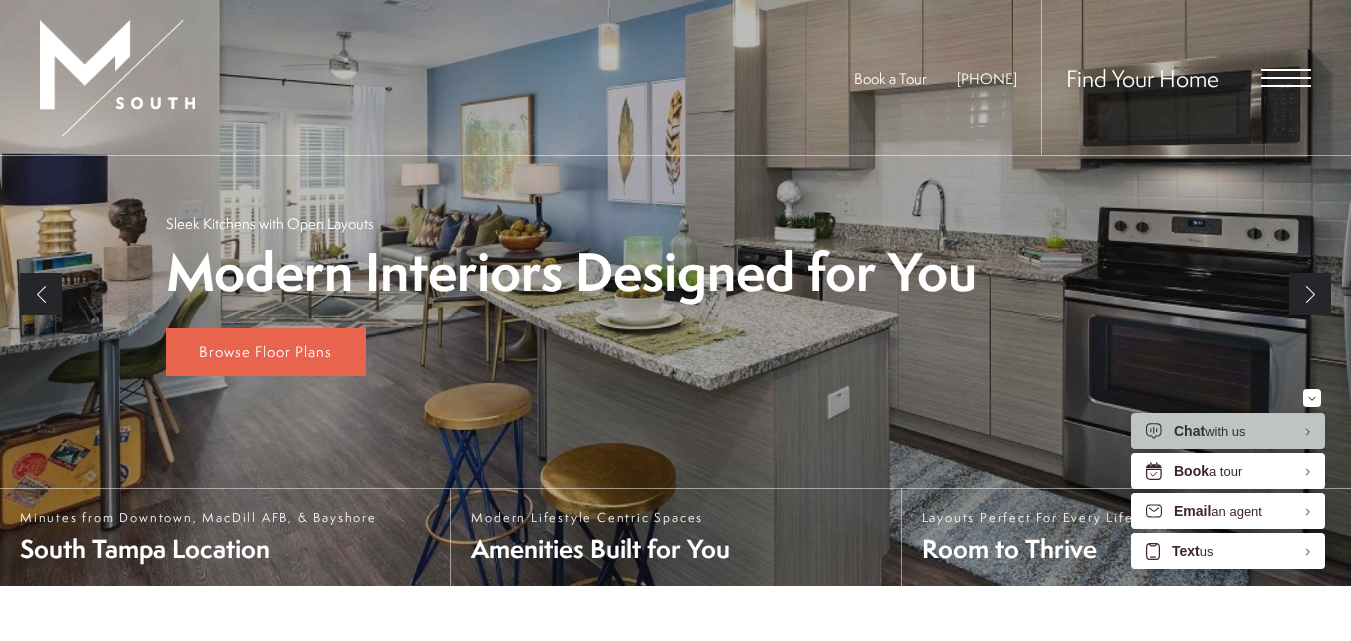 click on "Next" at bounding box center [1310, 294] 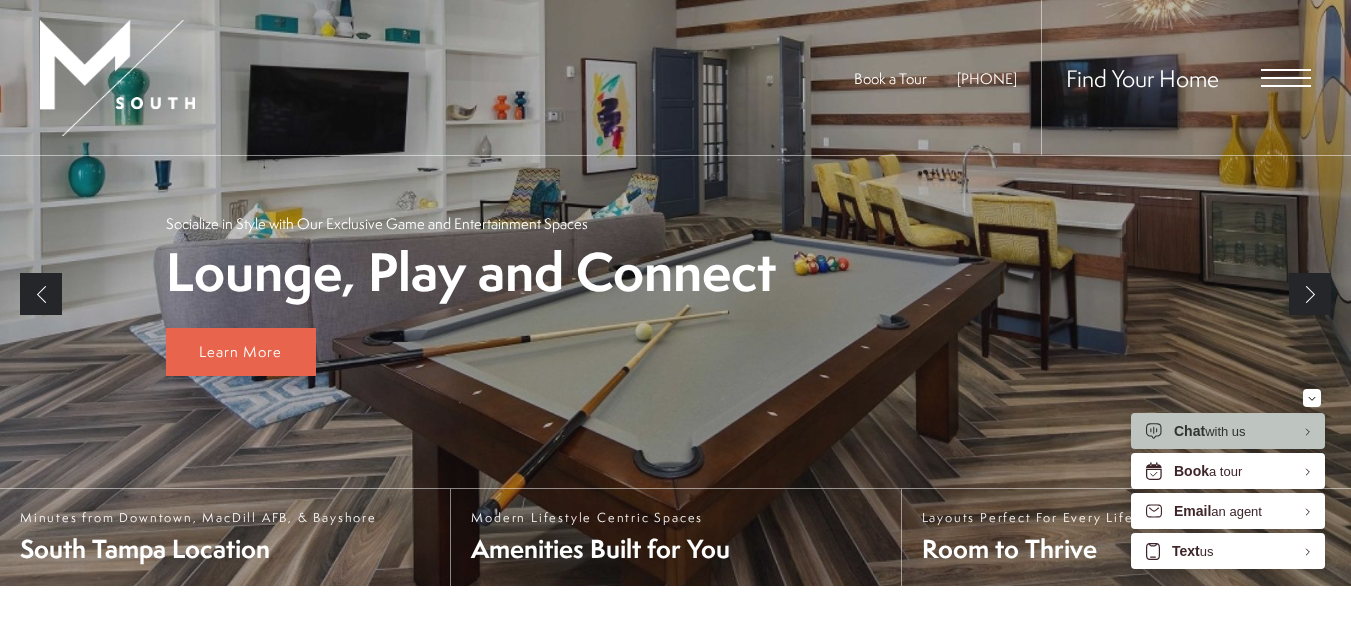 click on "Next" at bounding box center (1310, 294) 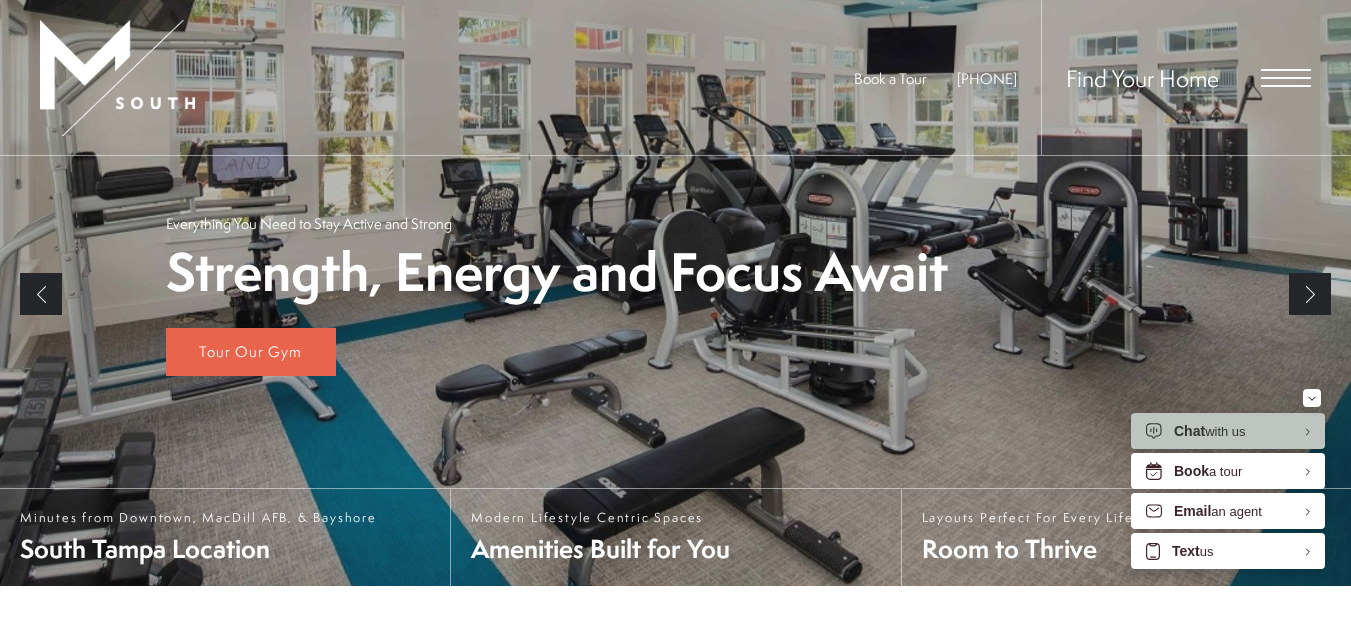 click on "Next" at bounding box center (1310, 294) 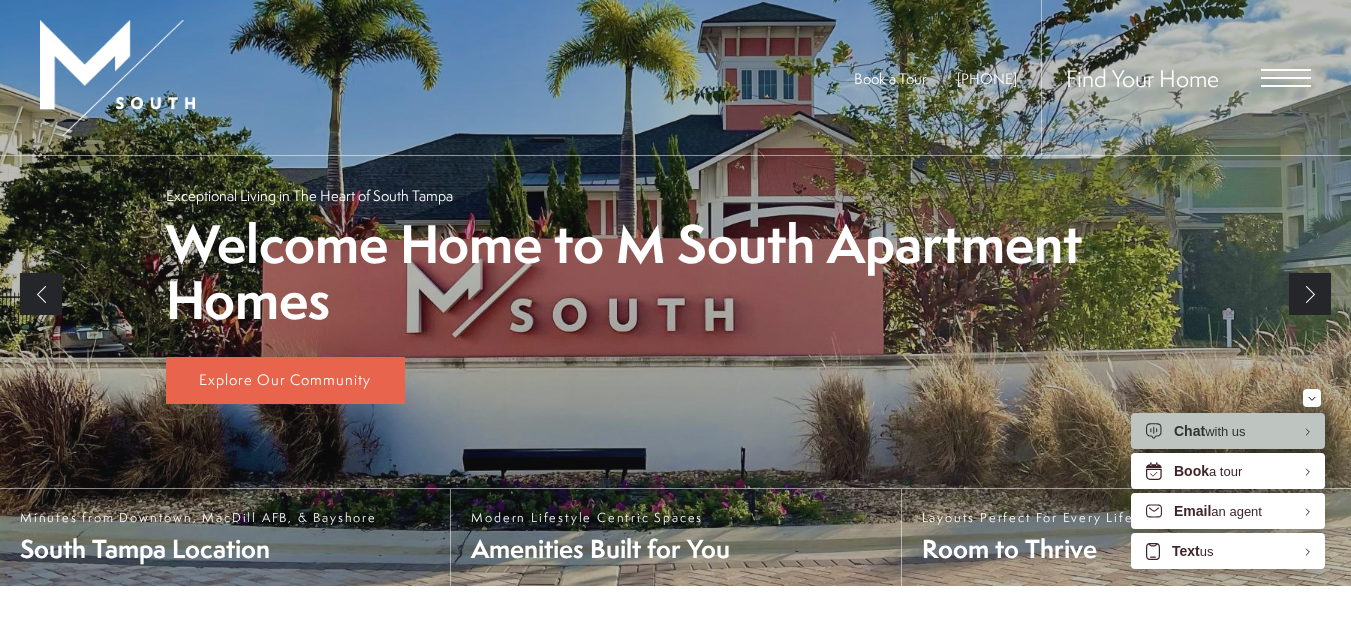 click on "Next" at bounding box center [1310, 294] 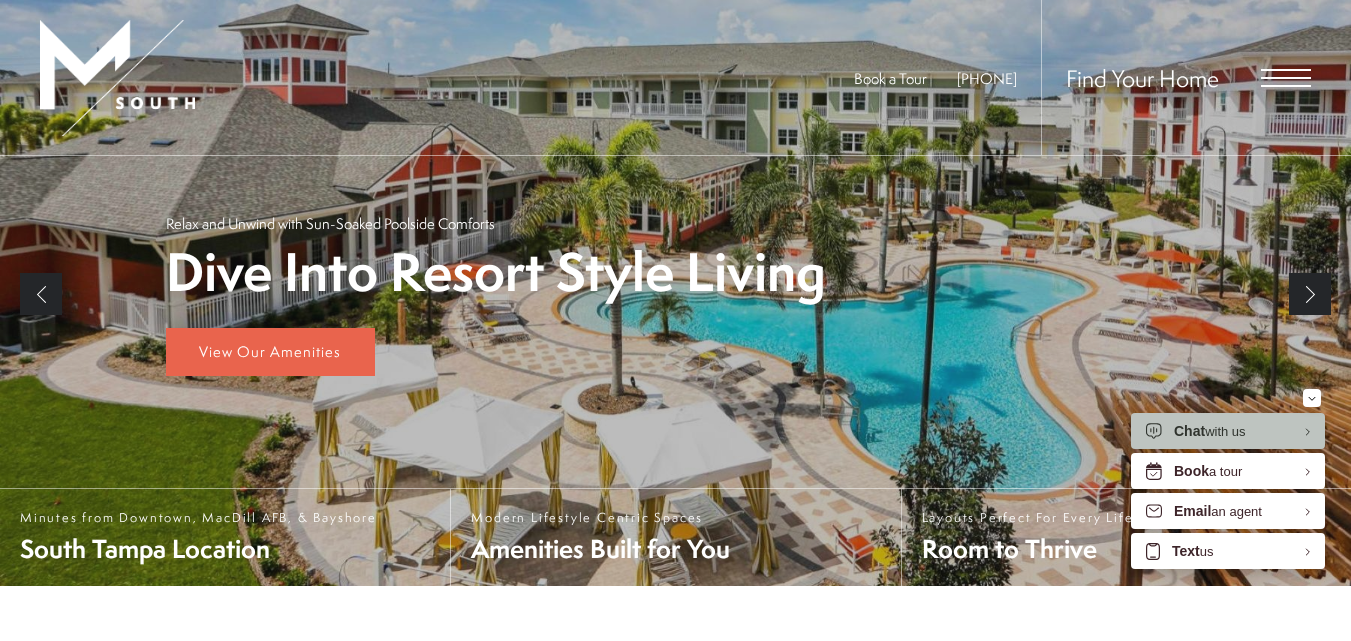 click on "Next" at bounding box center (1310, 294) 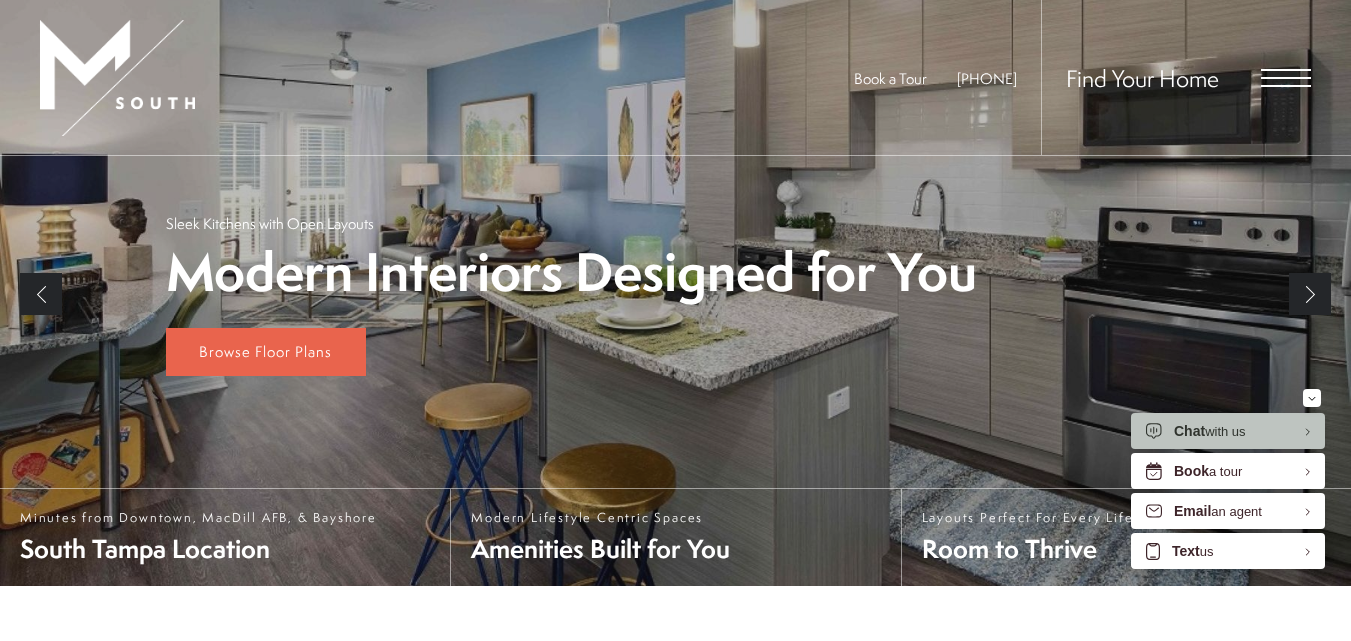 click on "Next" at bounding box center [1310, 294] 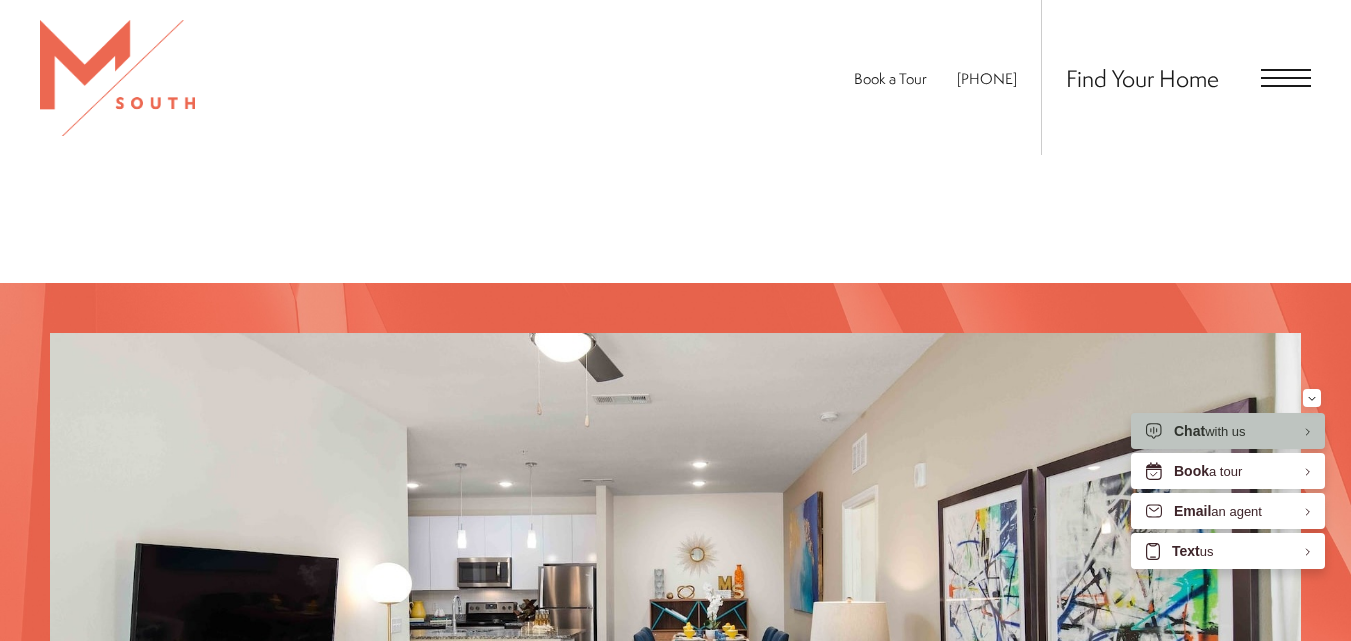 scroll, scrollTop: 1384, scrollLeft: 0, axis: vertical 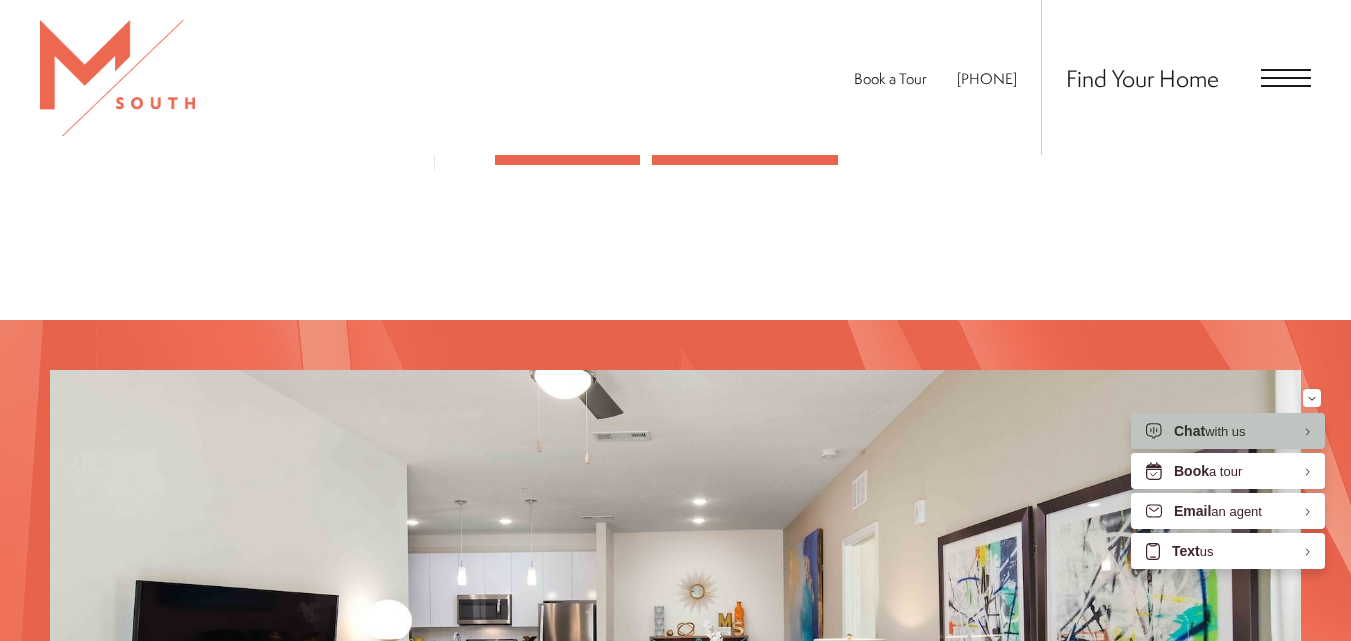 click at bounding box center [1286, 78] 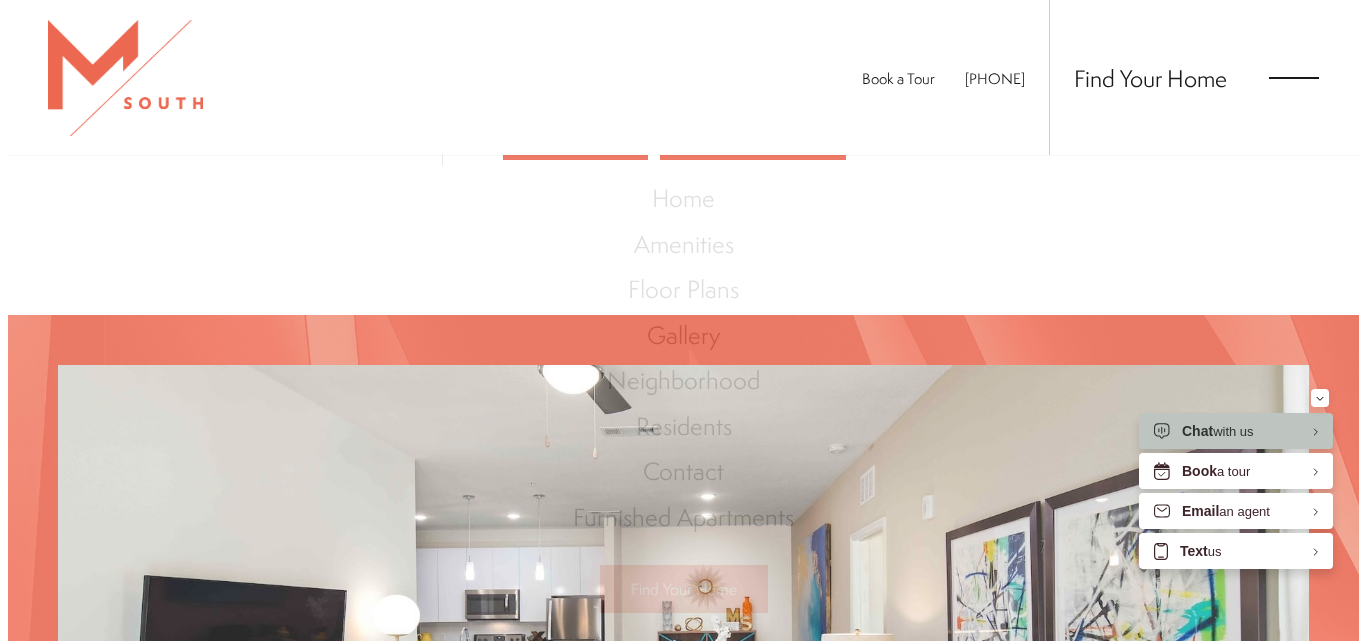 scroll, scrollTop: 0, scrollLeft: 0, axis: both 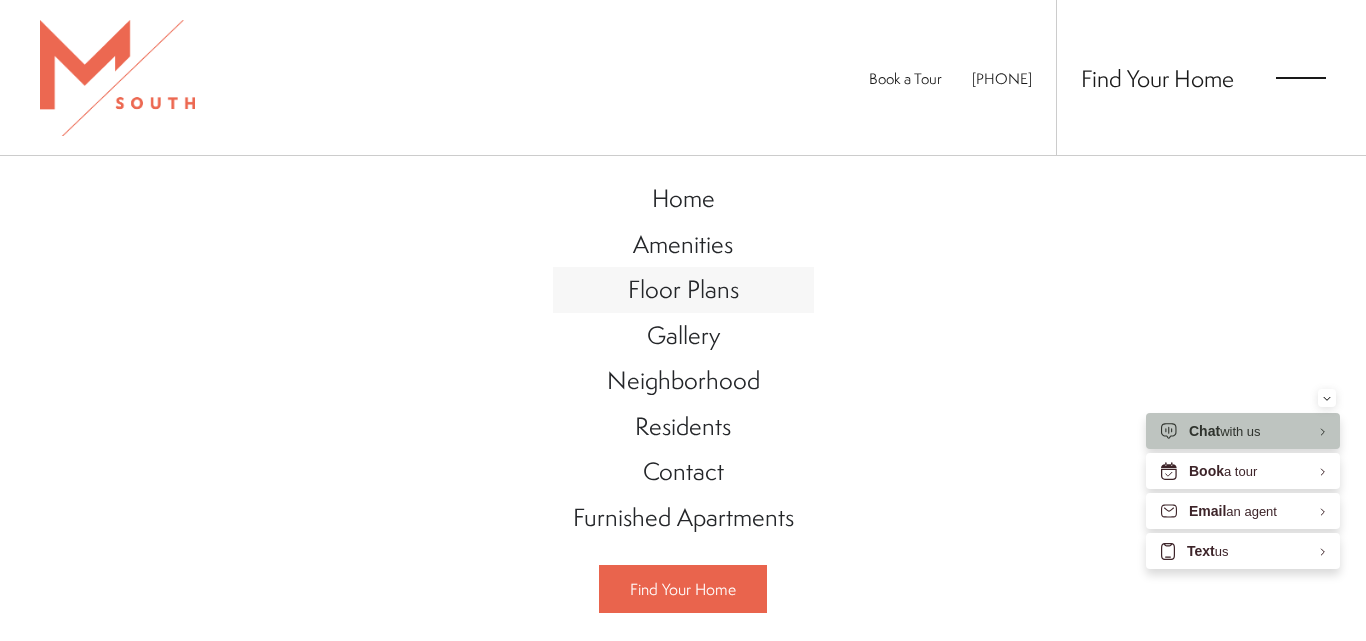 click on "Floor Plans" at bounding box center [683, 289] 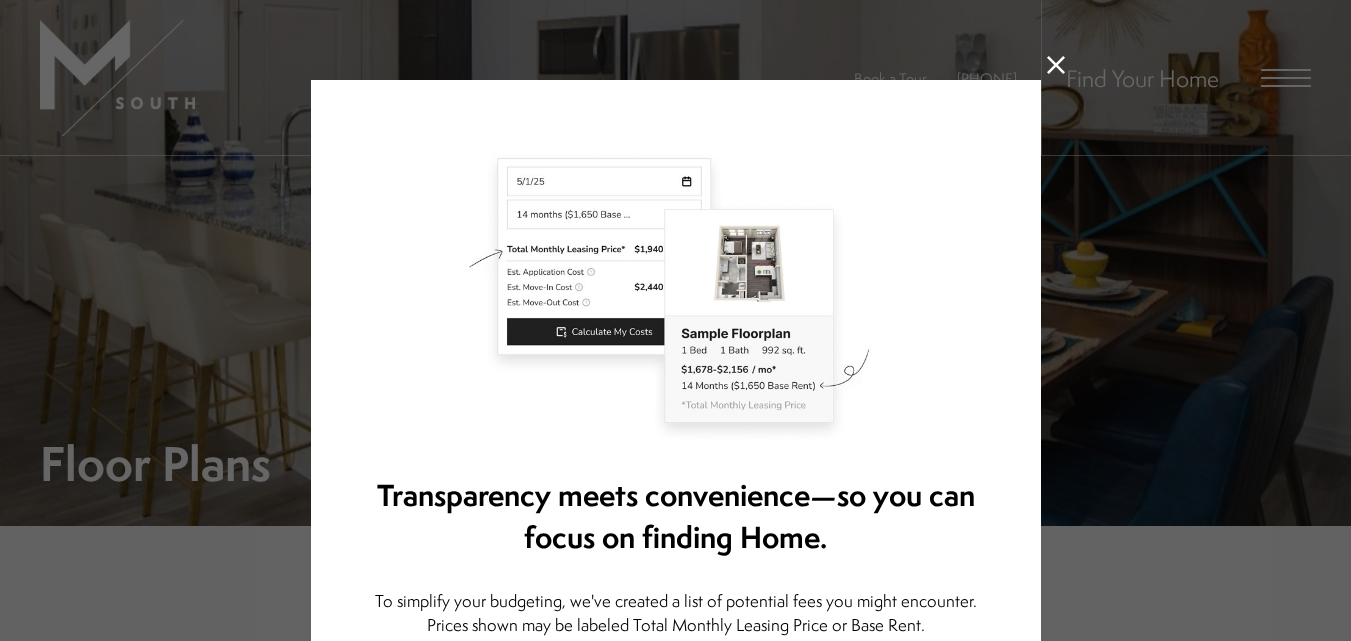 scroll, scrollTop: 0, scrollLeft: 0, axis: both 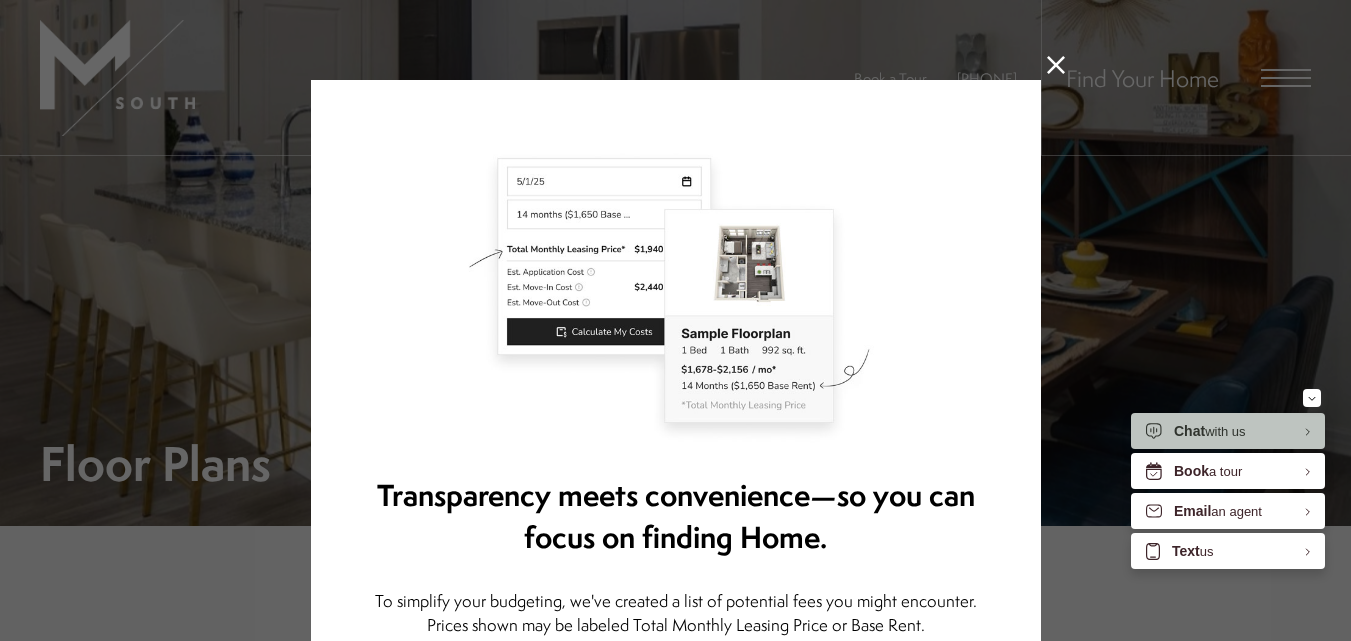 click 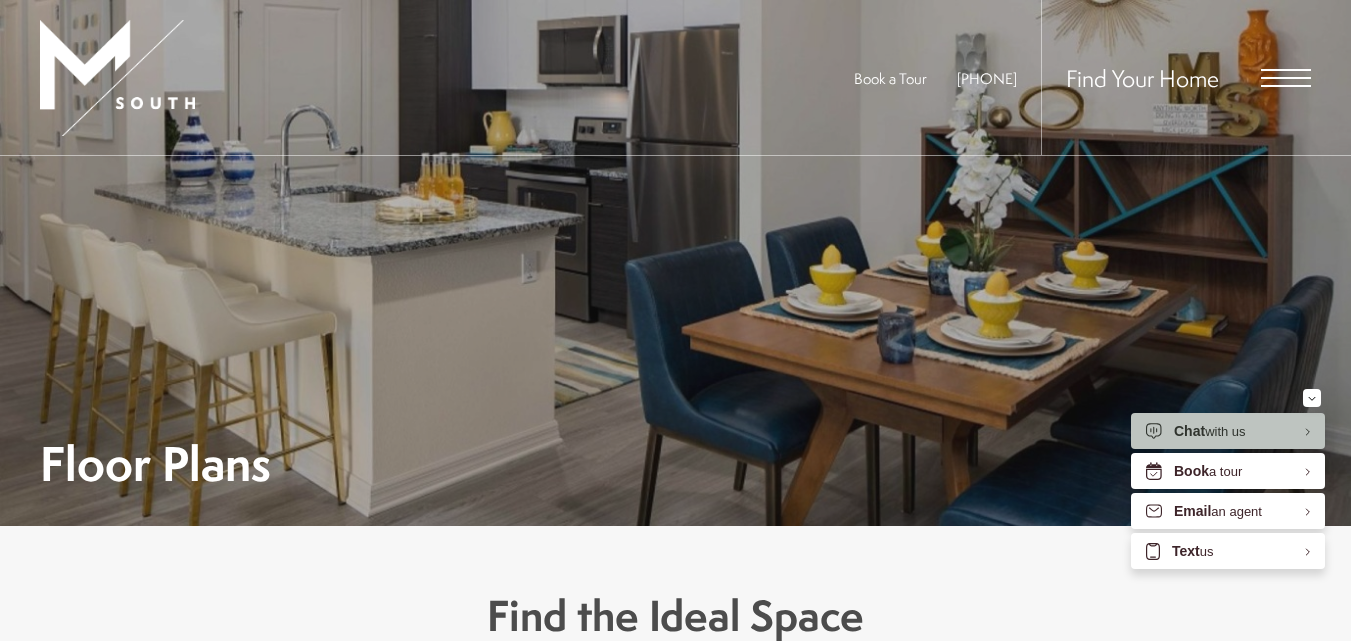 click at bounding box center [1286, 78] 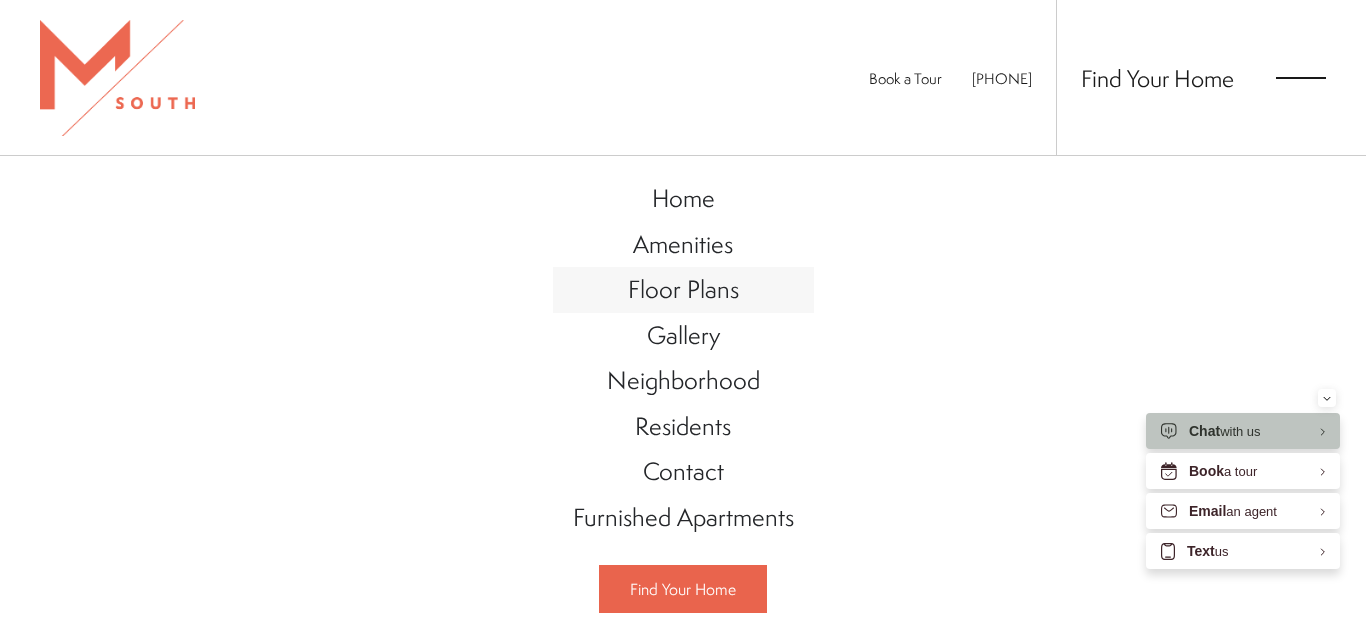 click on "Floor Plans" at bounding box center (683, 289) 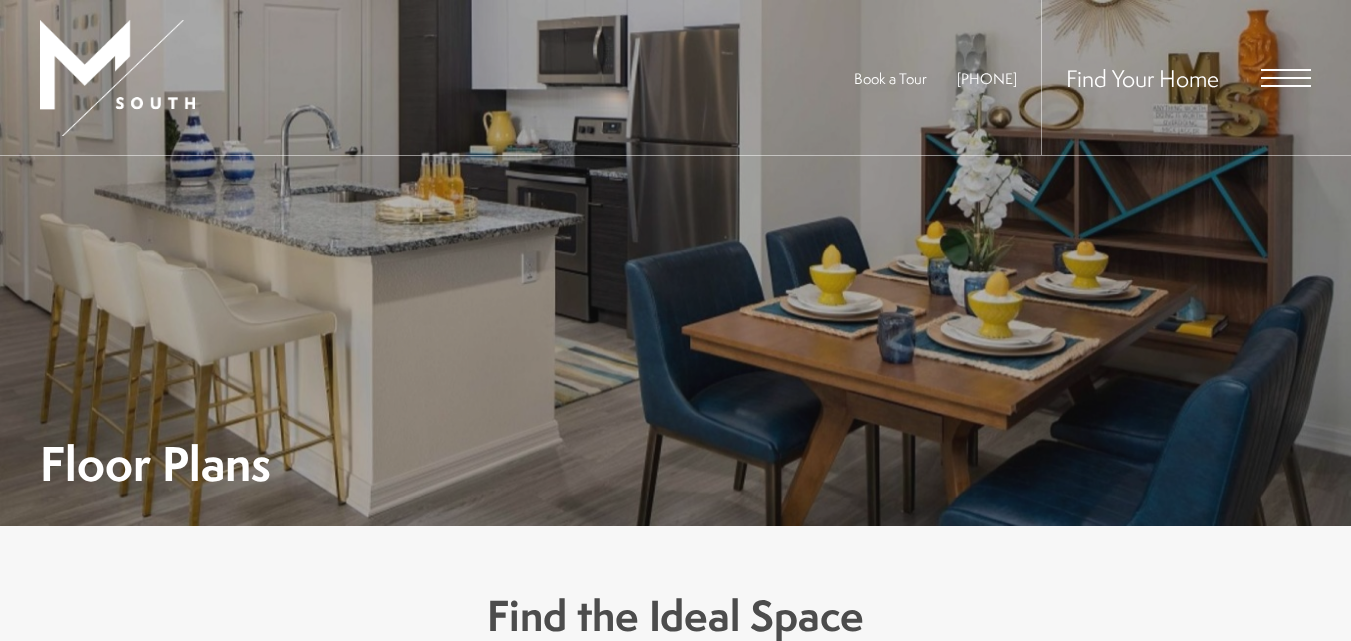 scroll, scrollTop: 0, scrollLeft: 0, axis: both 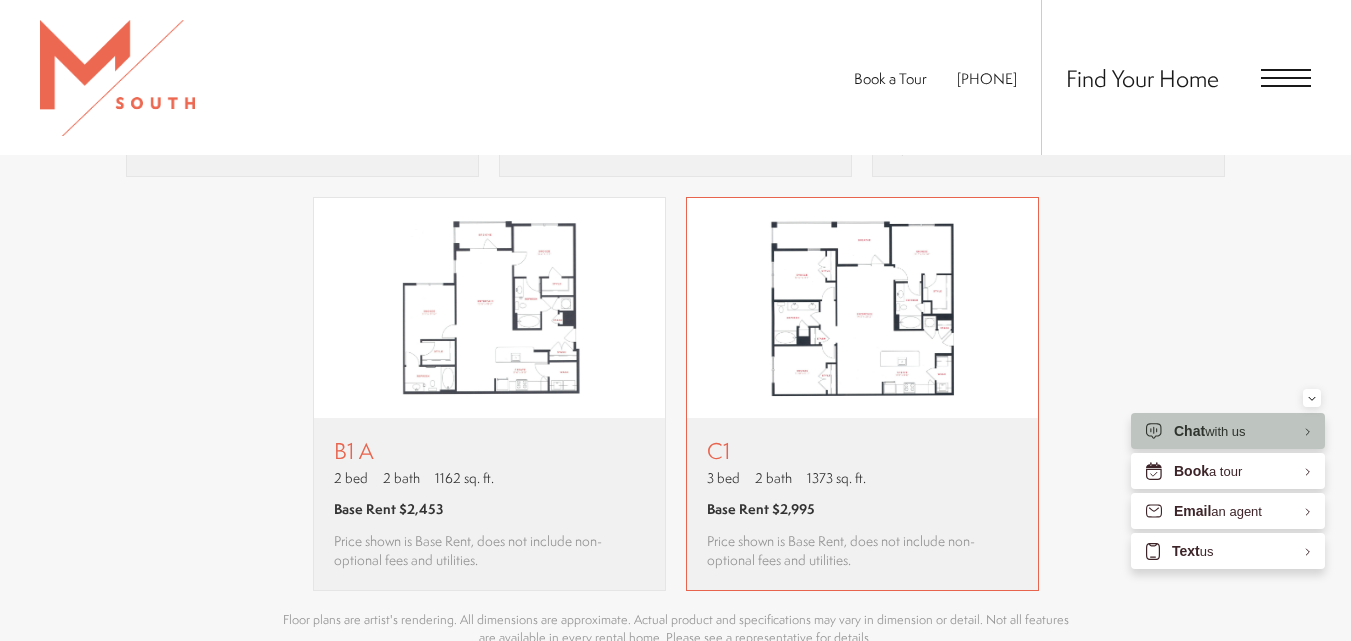 click at bounding box center (862, 308) 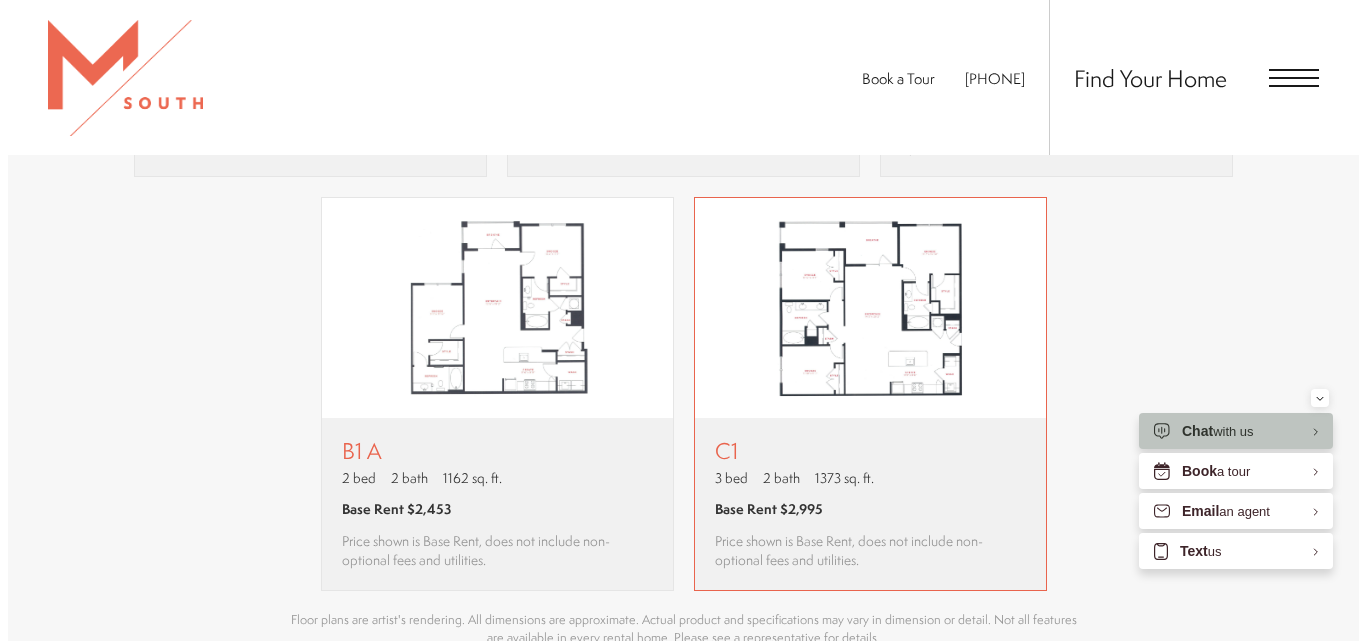 scroll, scrollTop: 0, scrollLeft: 0, axis: both 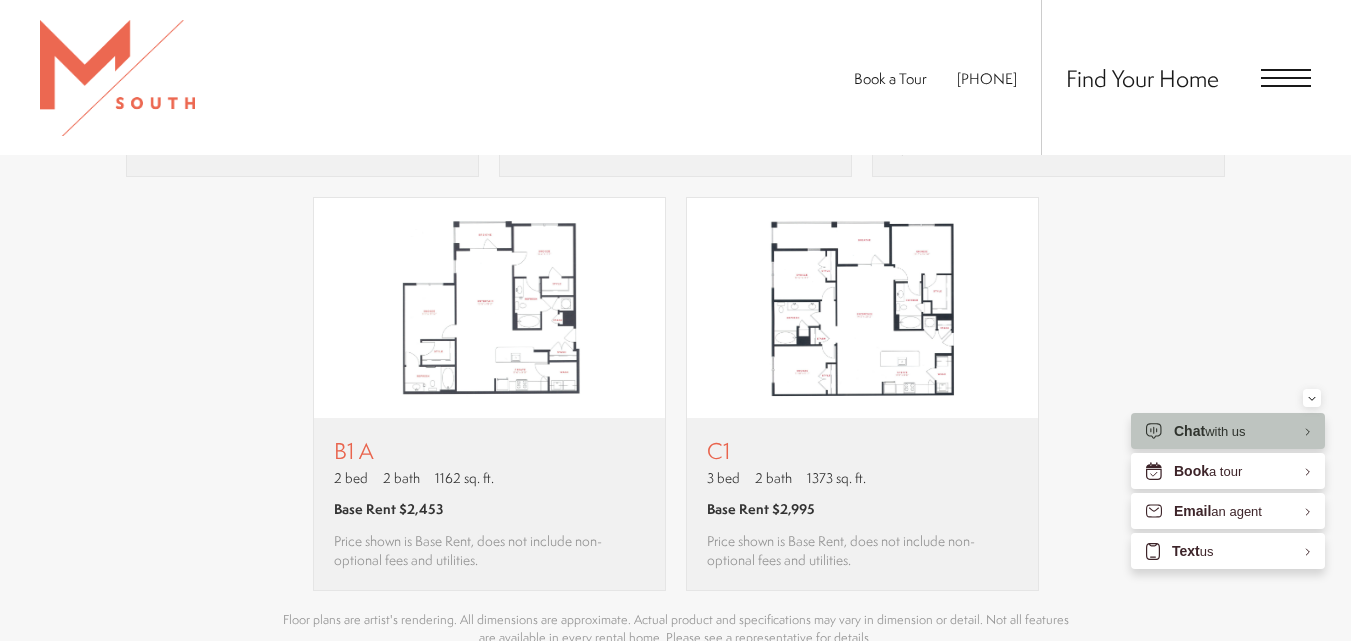 click on "Find Your Home" at bounding box center [1176, 77] 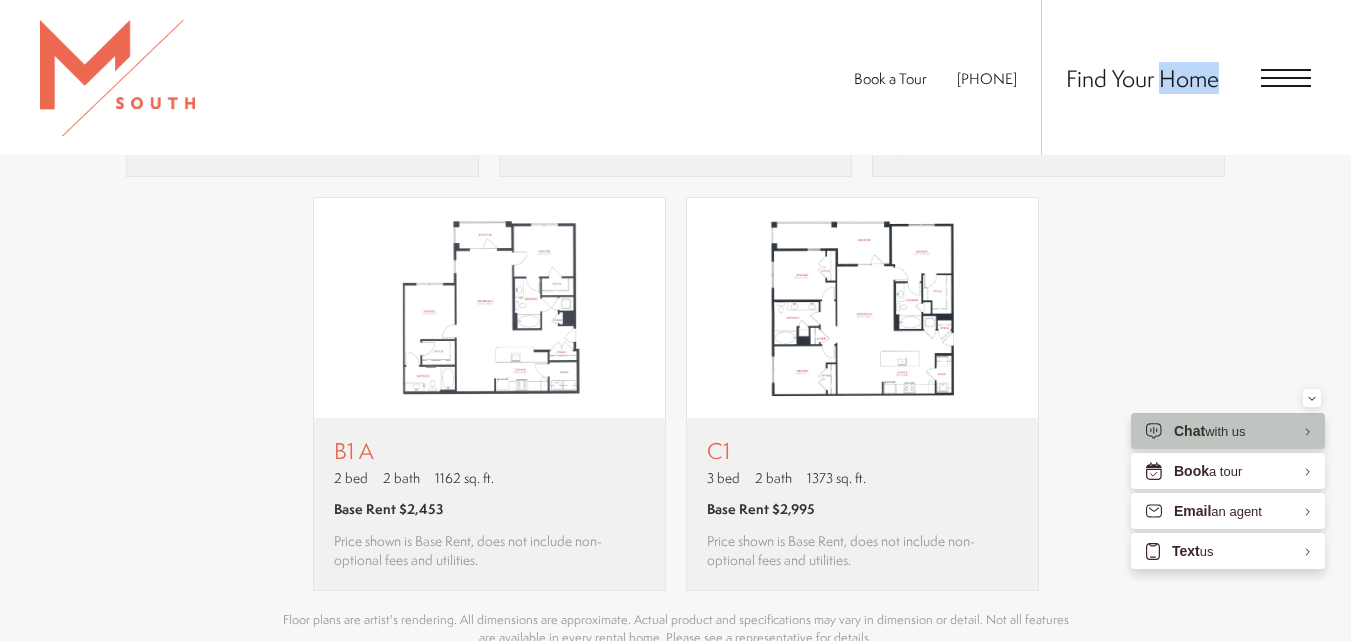 click at bounding box center [1286, 78] 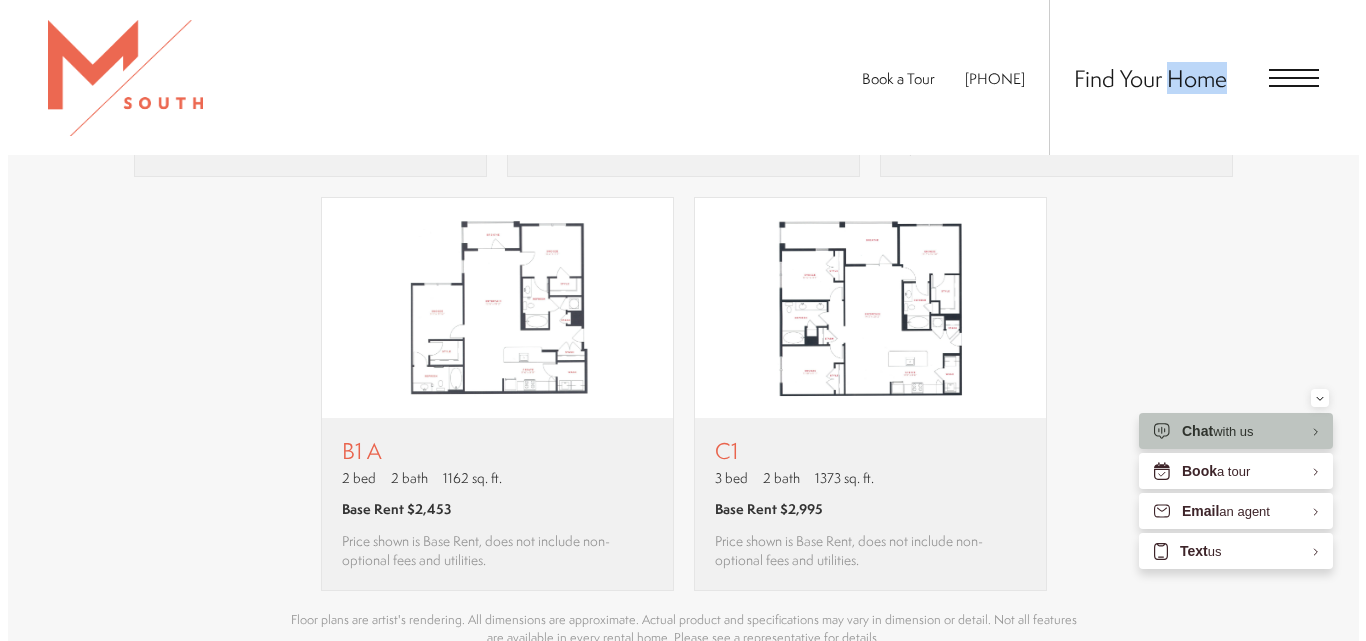 scroll, scrollTop: 0, scrollLeft: 0, axis: both 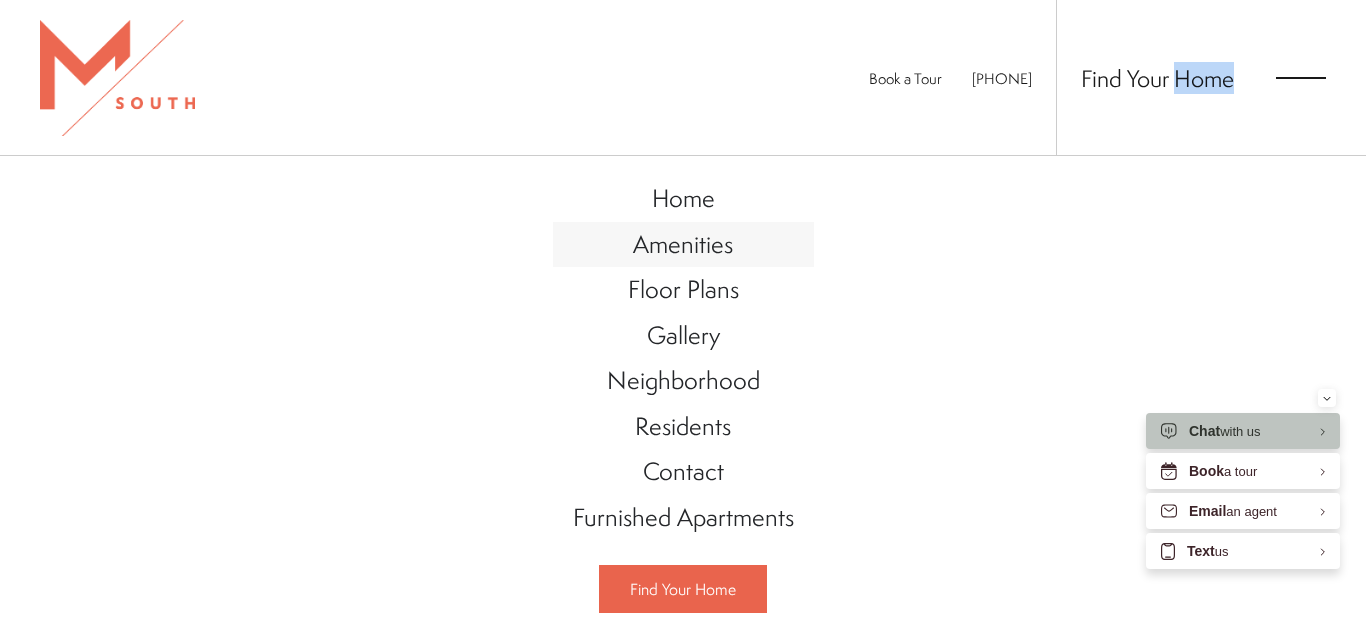 click on "Amenities" at bounding box center [683, 244] 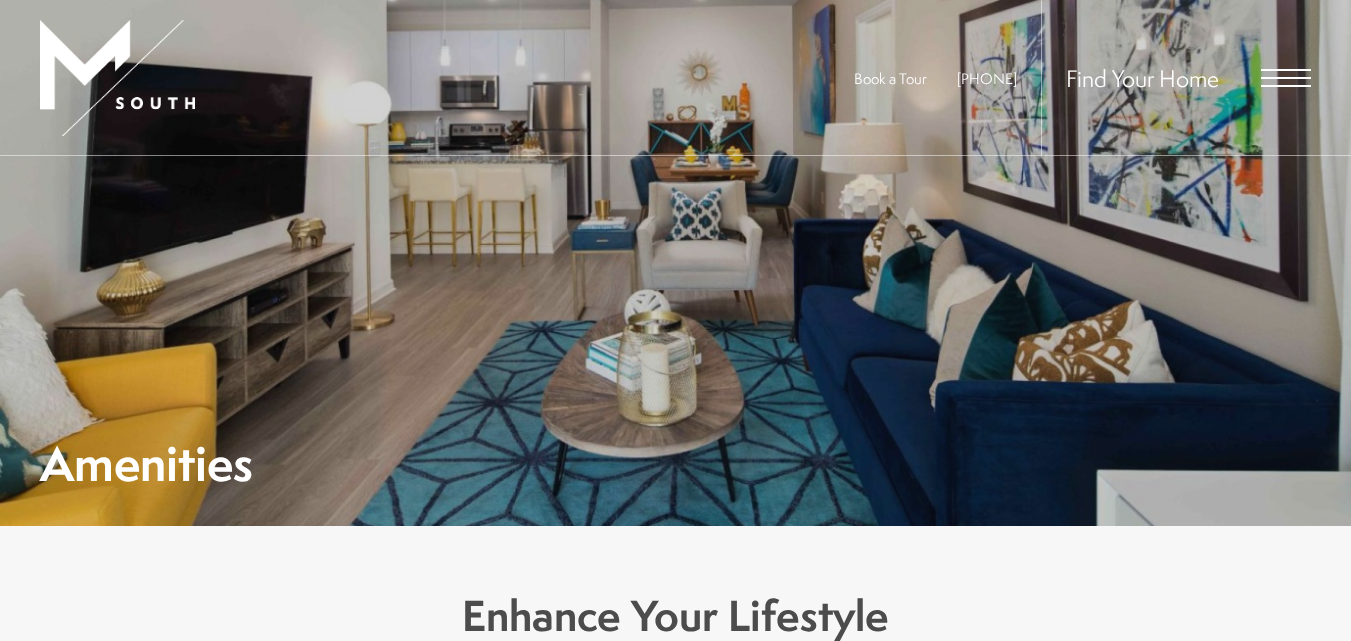 scroll, scrollTop: 0, scrollLeft: 0, axis: both 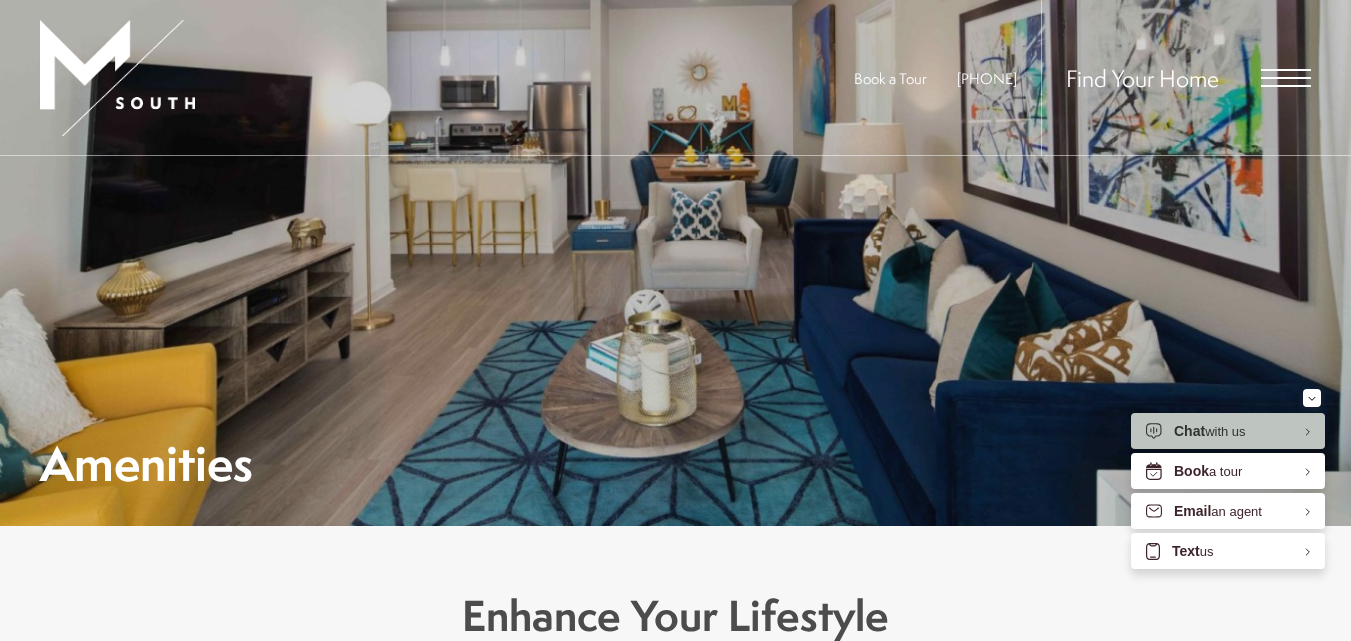 click at bounding box center (1286, 78) 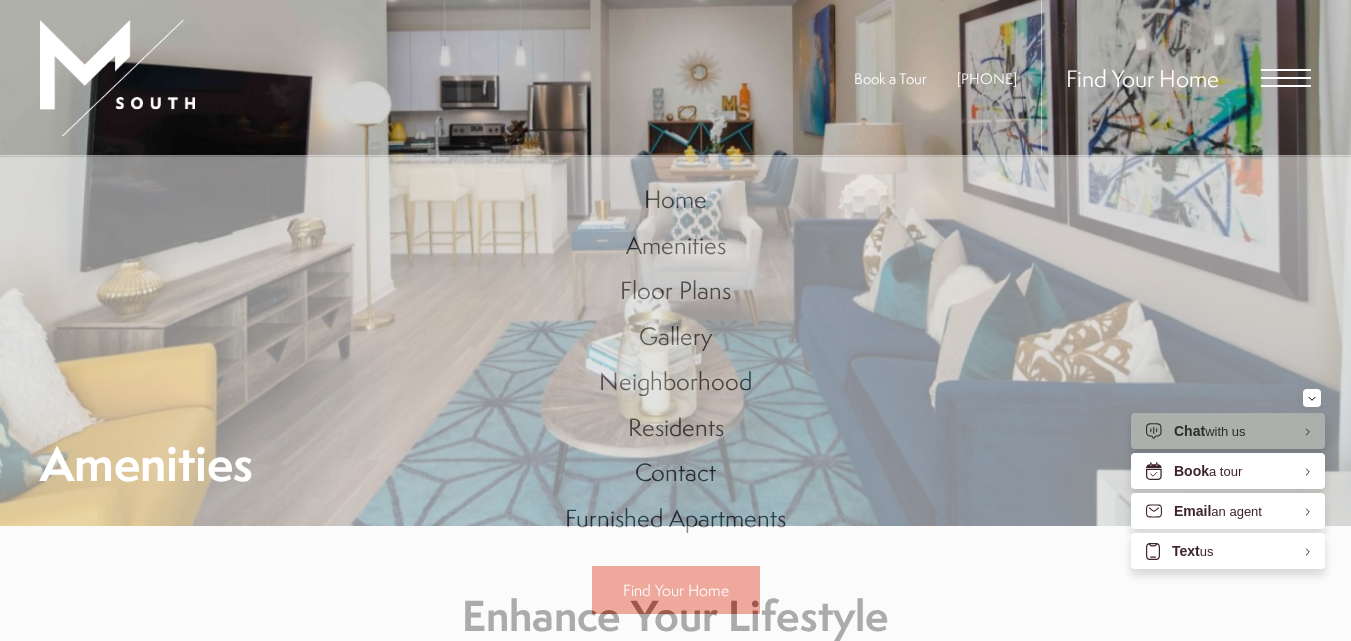 click on "Chat  with us" at bounding box center (1210, 431) 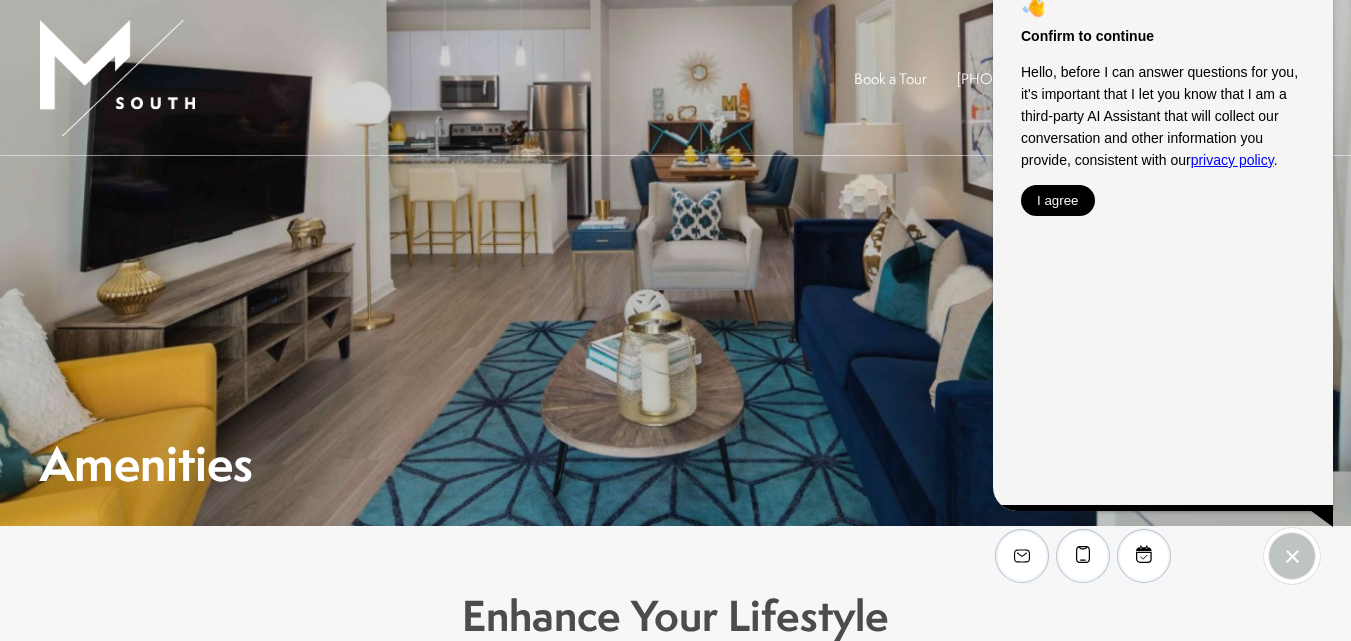 click on "I agree" at bounding box center (1058, 200) 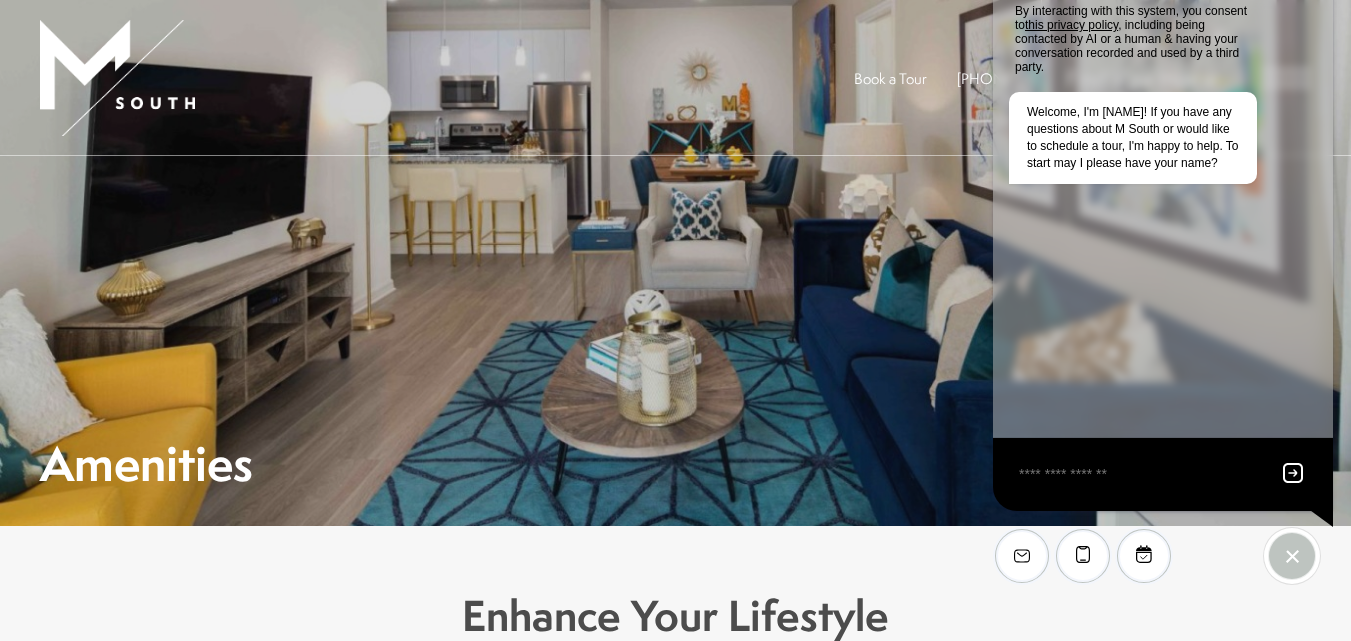 click on "Welcome, I'm [NAME]! If you have any questions about M South or would like to schedule a tour, I'm happy to help. To start may I please have your name?" at bounding box center (1133, 138) 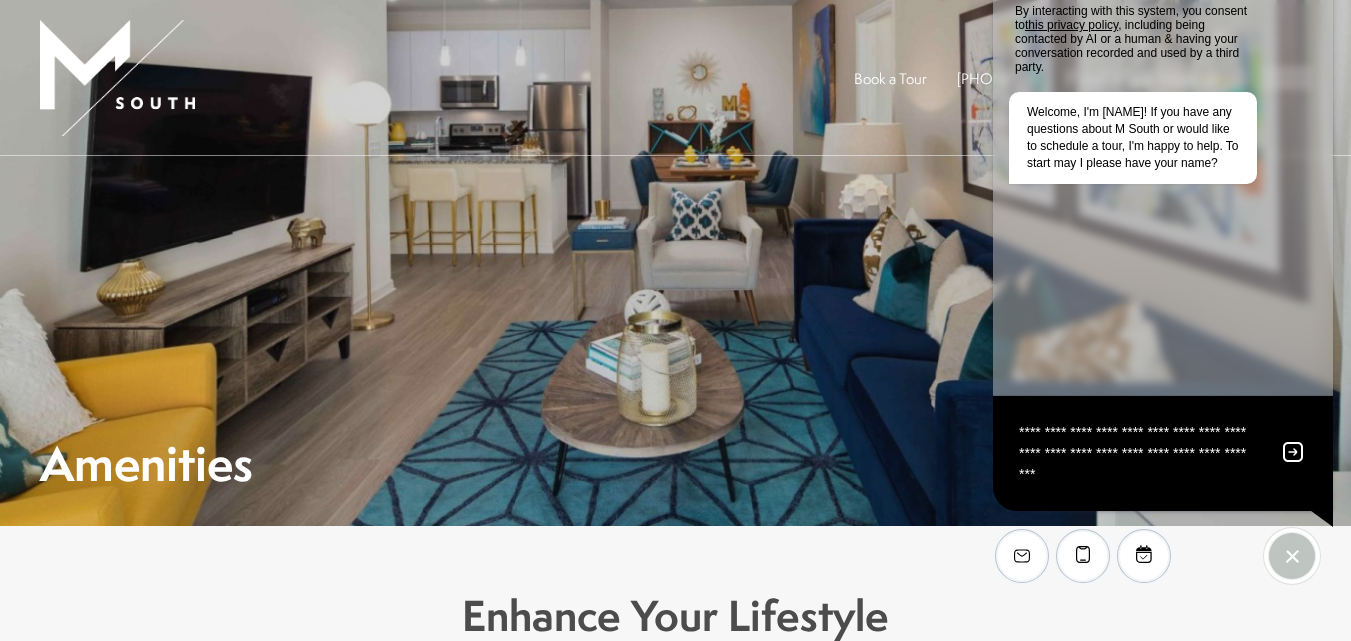 type on "**********" 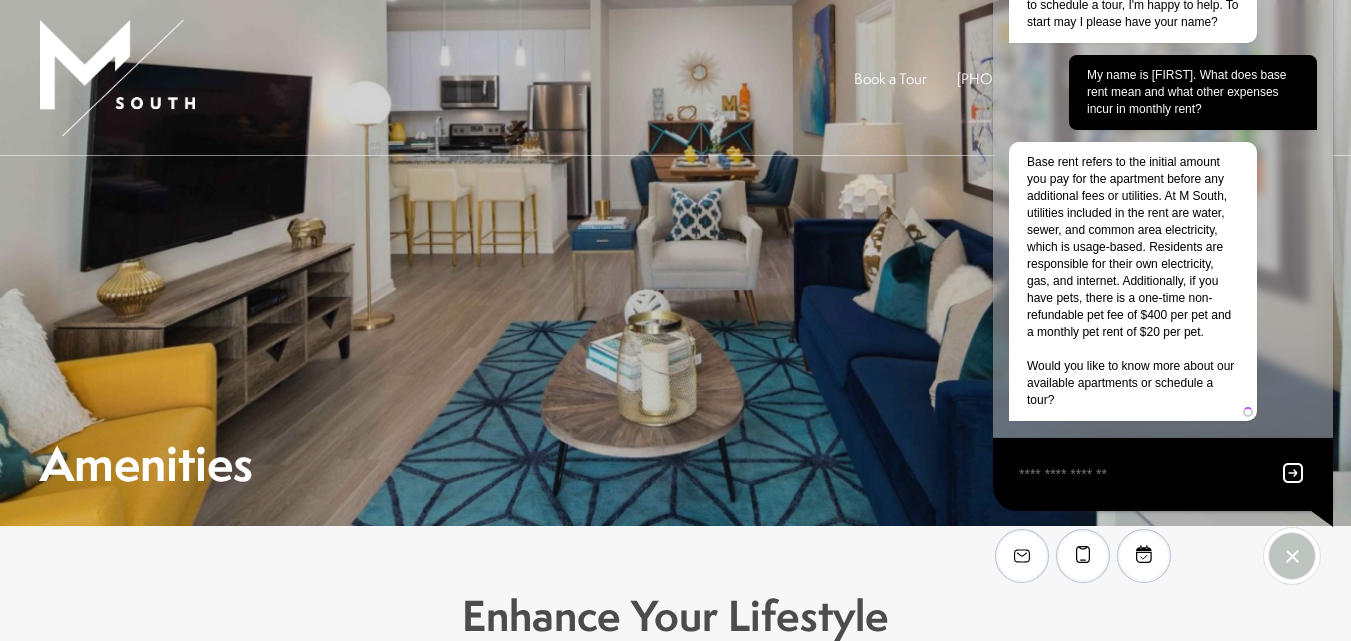 scroll, scrollTop: 175, scrollLeft: 0, axis: vertical 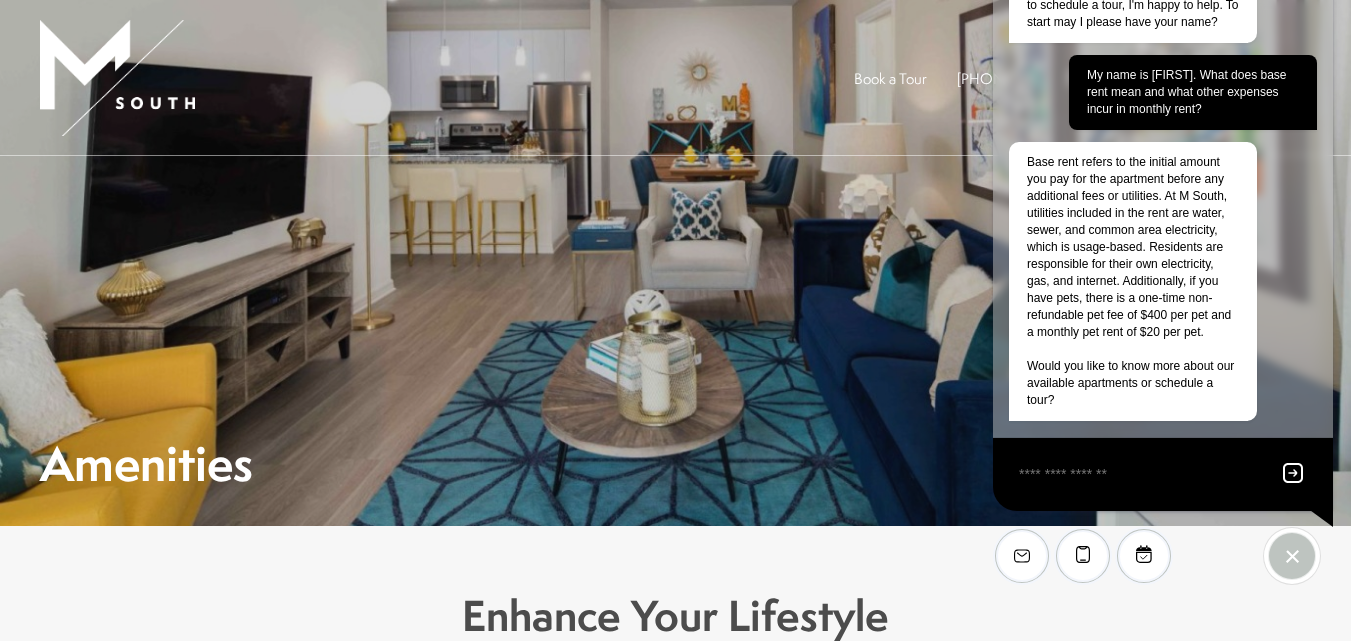 click at bounding box center [1139, 474] 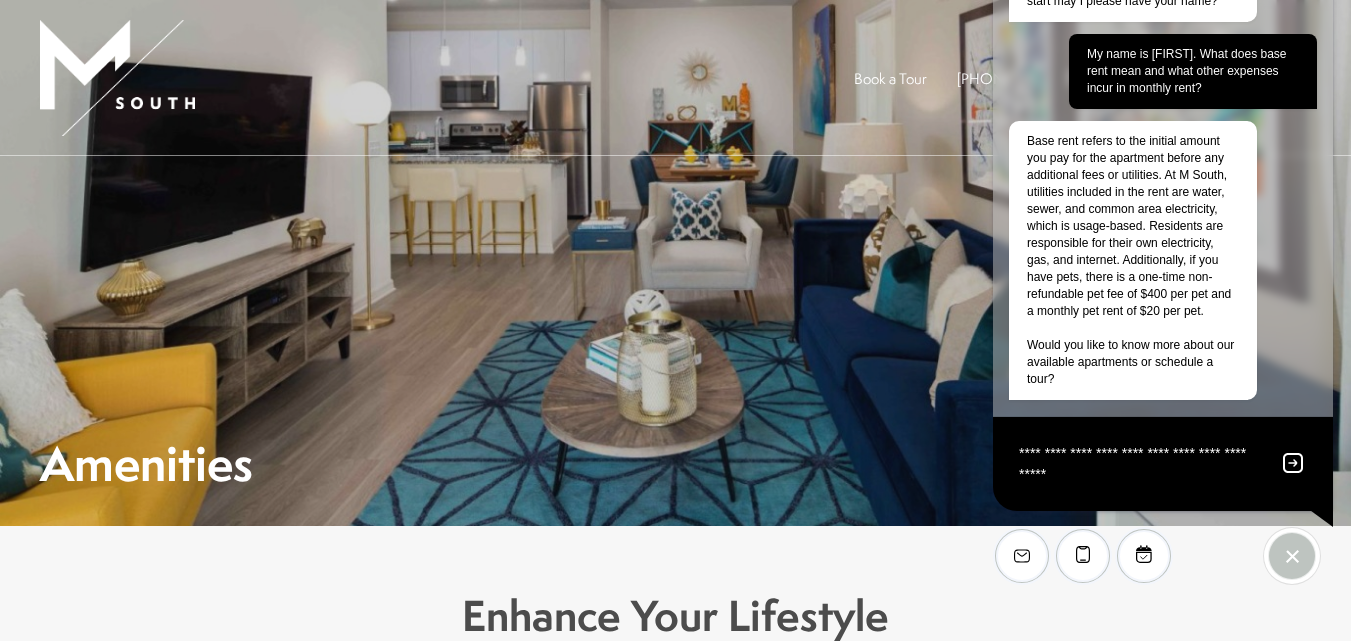 type on "**********" 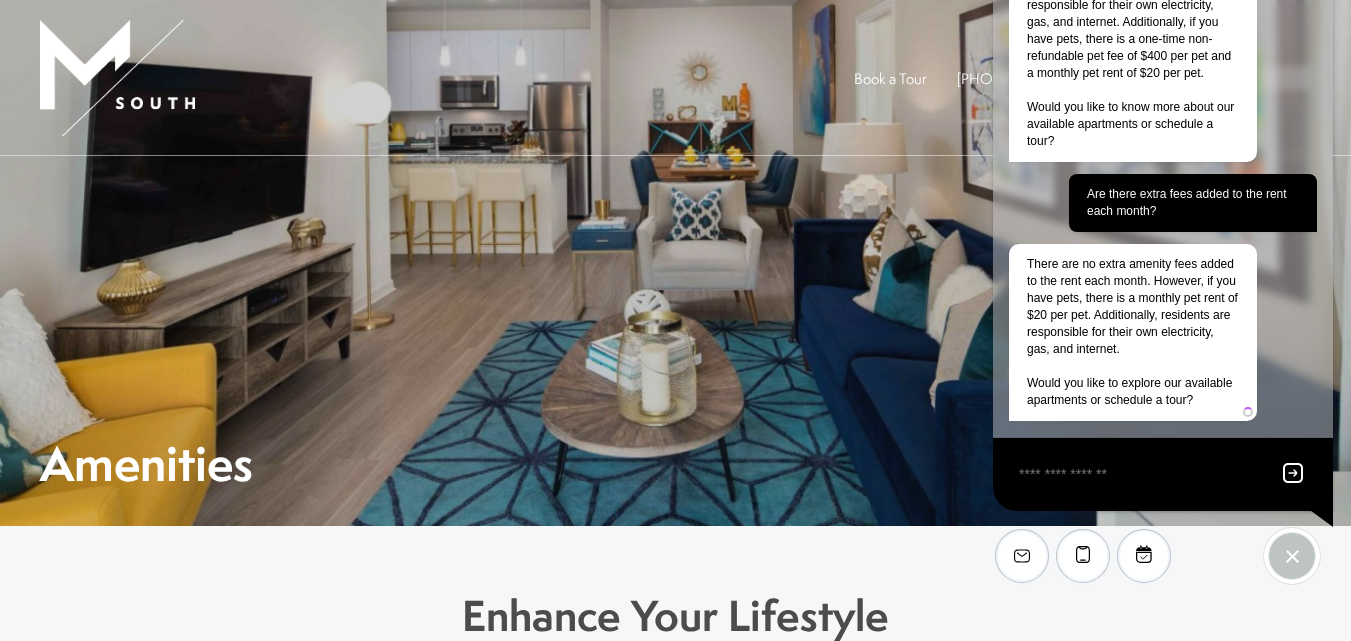 scroll, scrollTop: 468, scrollLeft: 0, axis: vertical 